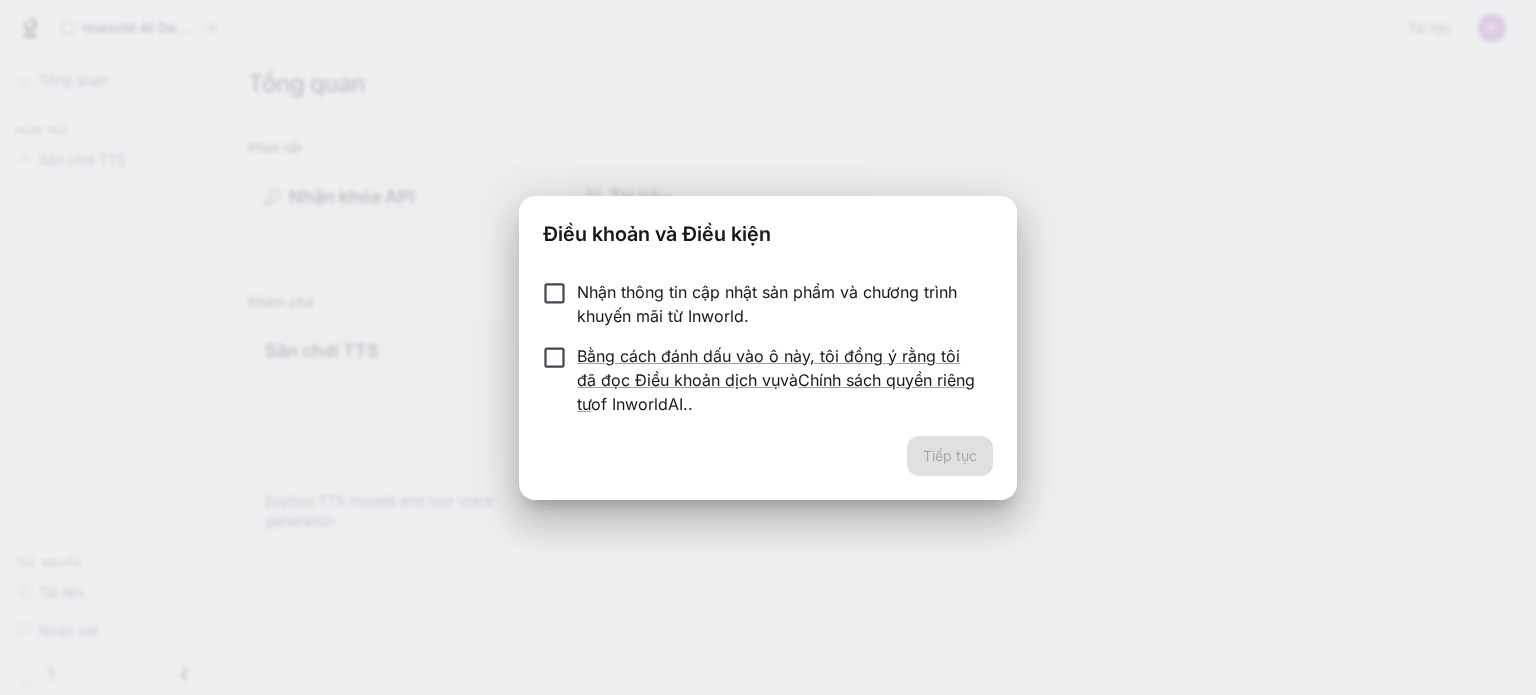 scroll, scrollTop: 0, scrollLeft: 0, axis: both 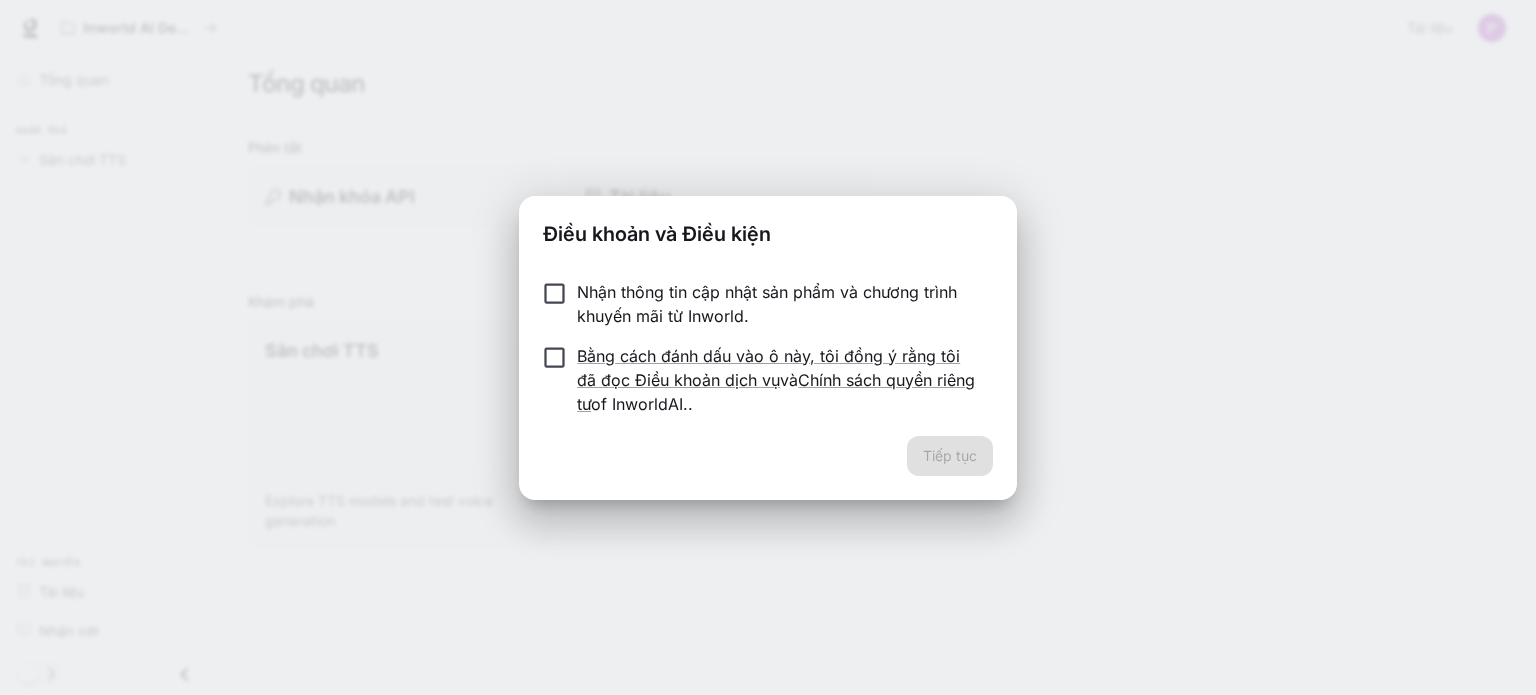 click on "By checking this box, I agree that I have read the Terms of Service and Privacy Policy of InworldAI." at bounding box center [768, 350] 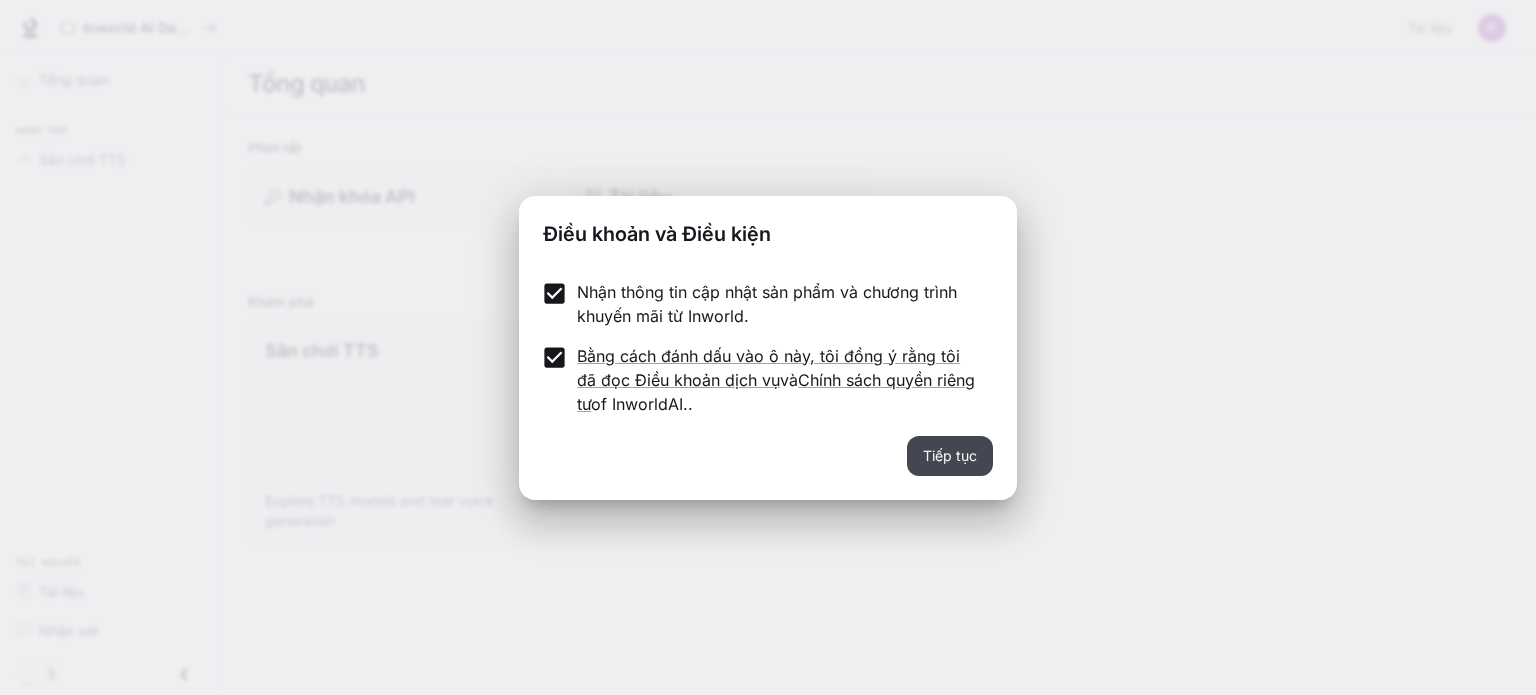 click on "Tiếp tục" at bounding box center [950, 456] 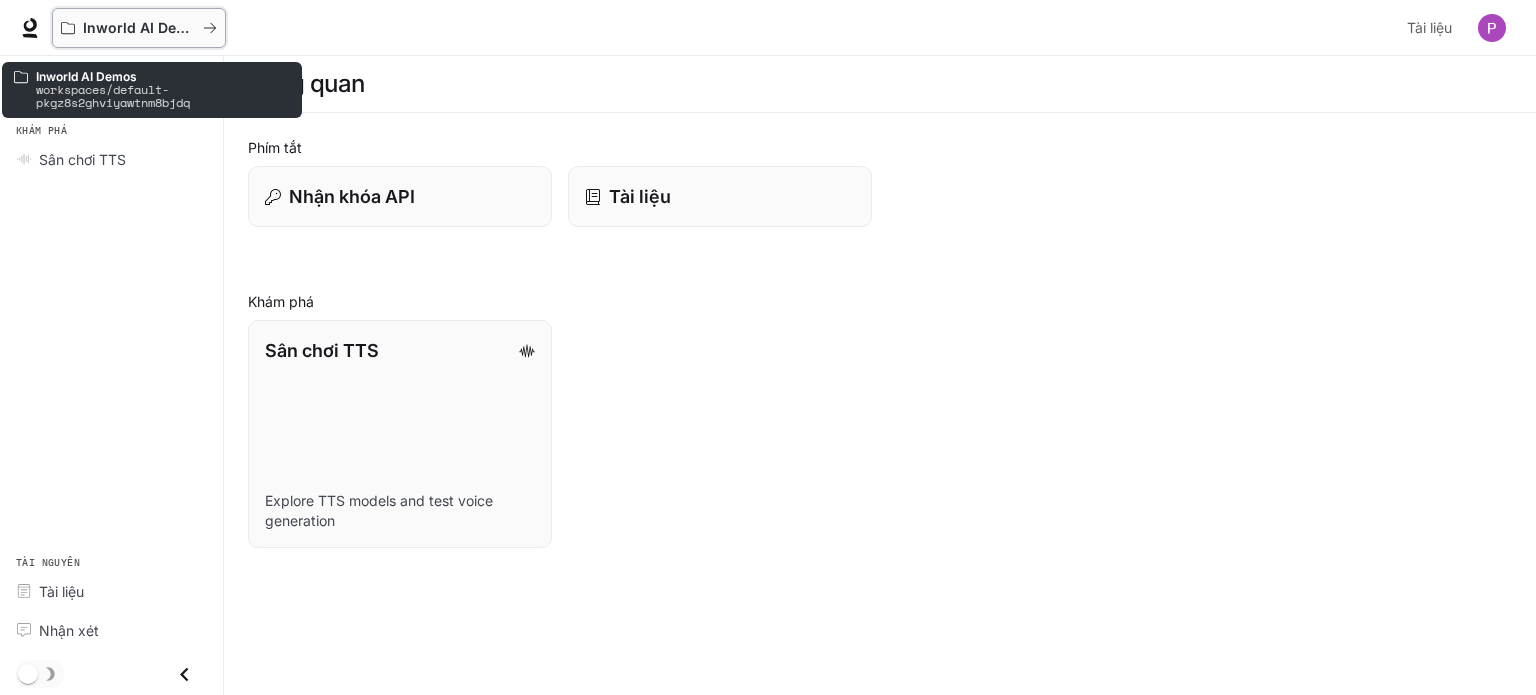 click on "Inworld AI Demos" at bounding box center [144, 27] 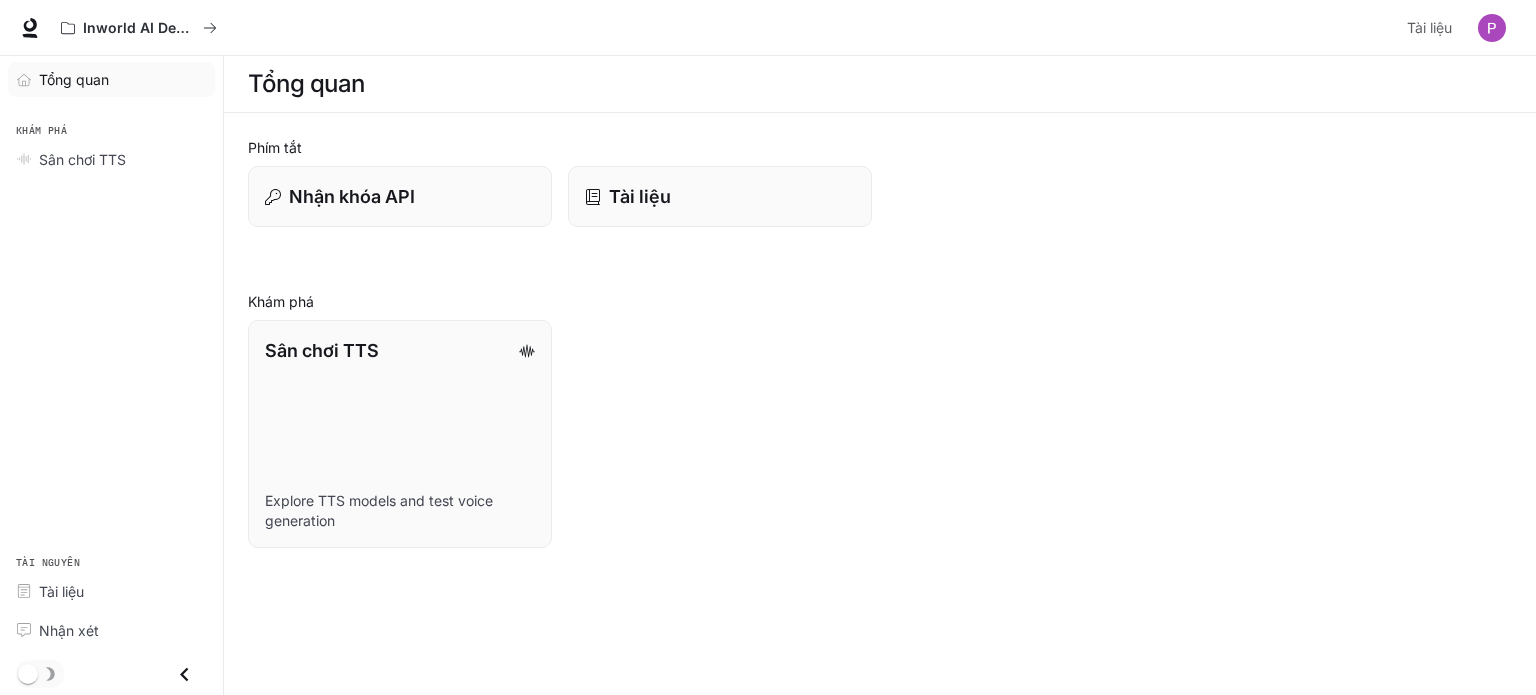 click on "Tổng quan" at bounding box center [74, 79] 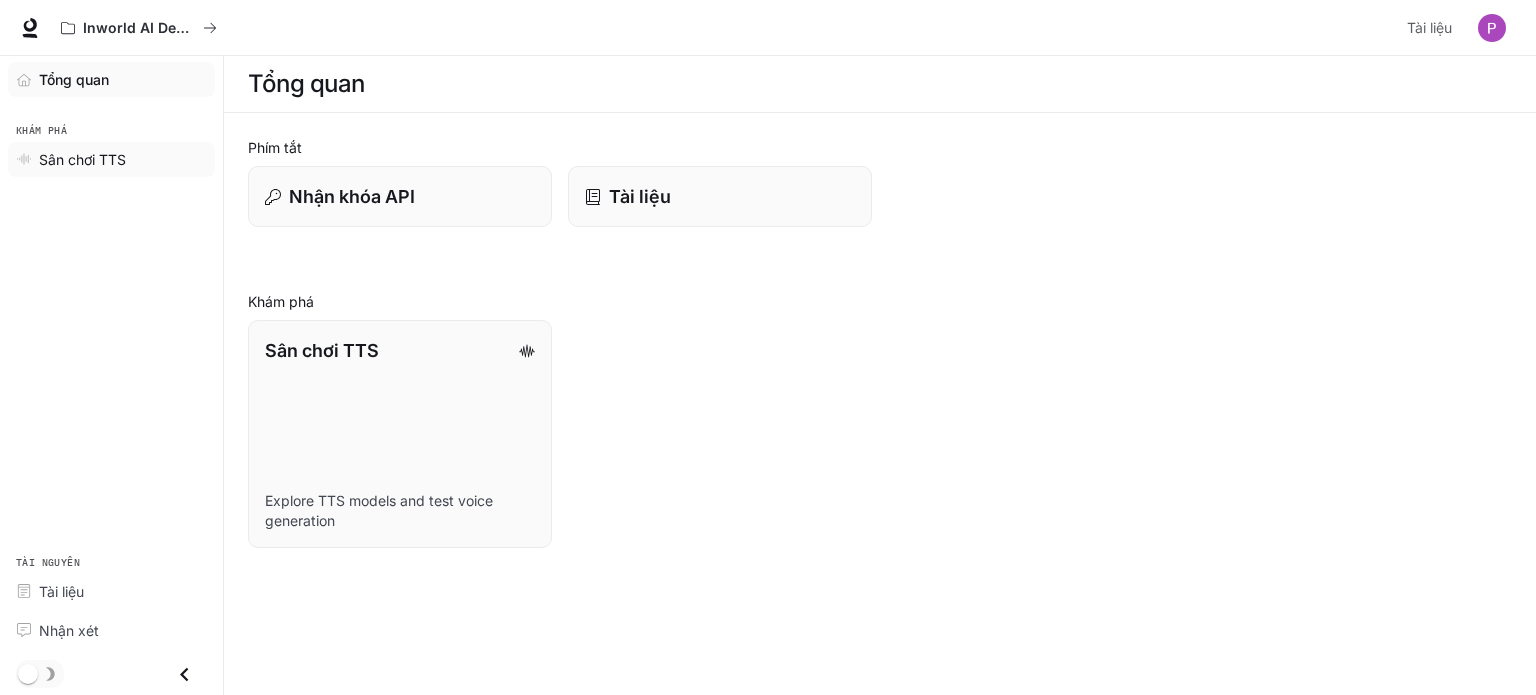 click on "Sân chơi TTS" at bounding box center [82, 159] 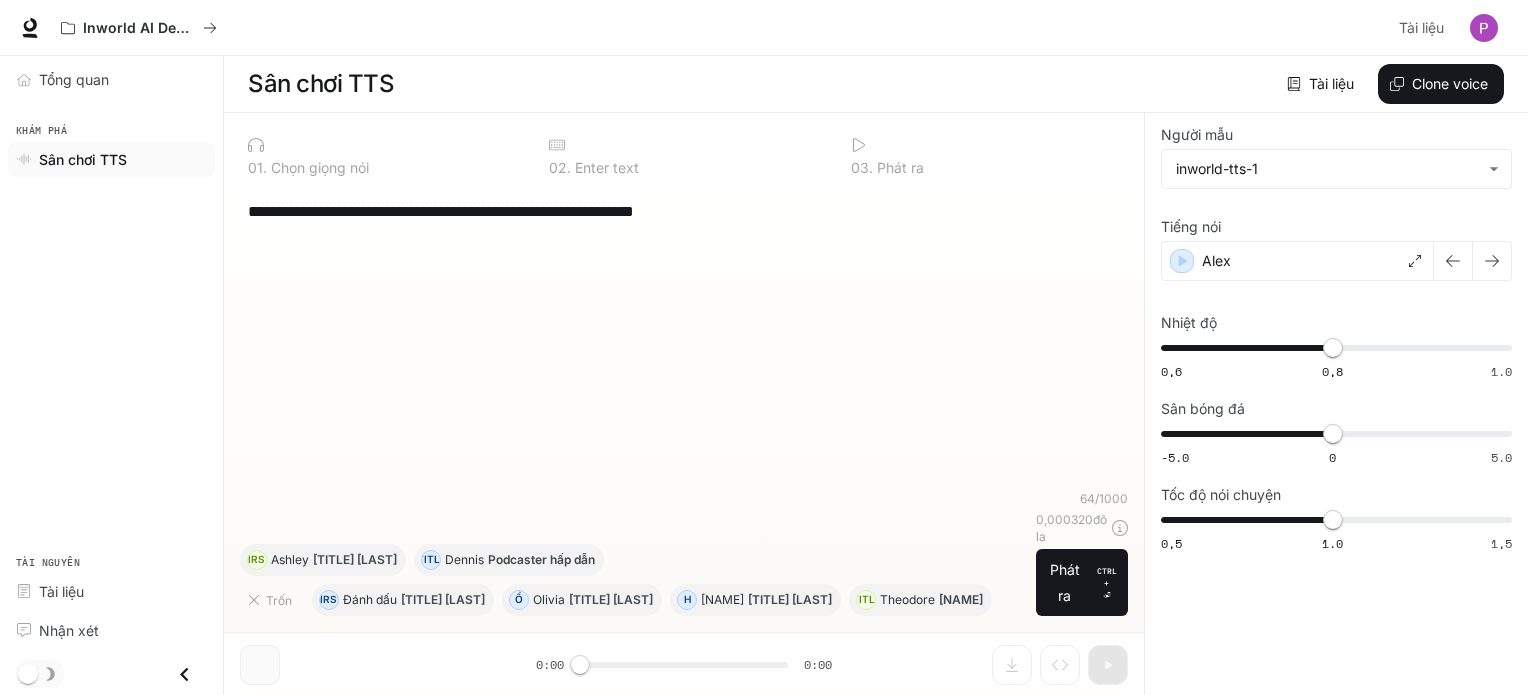 scroll, scrollTop: 0, scrollLeft: 0, axis: both 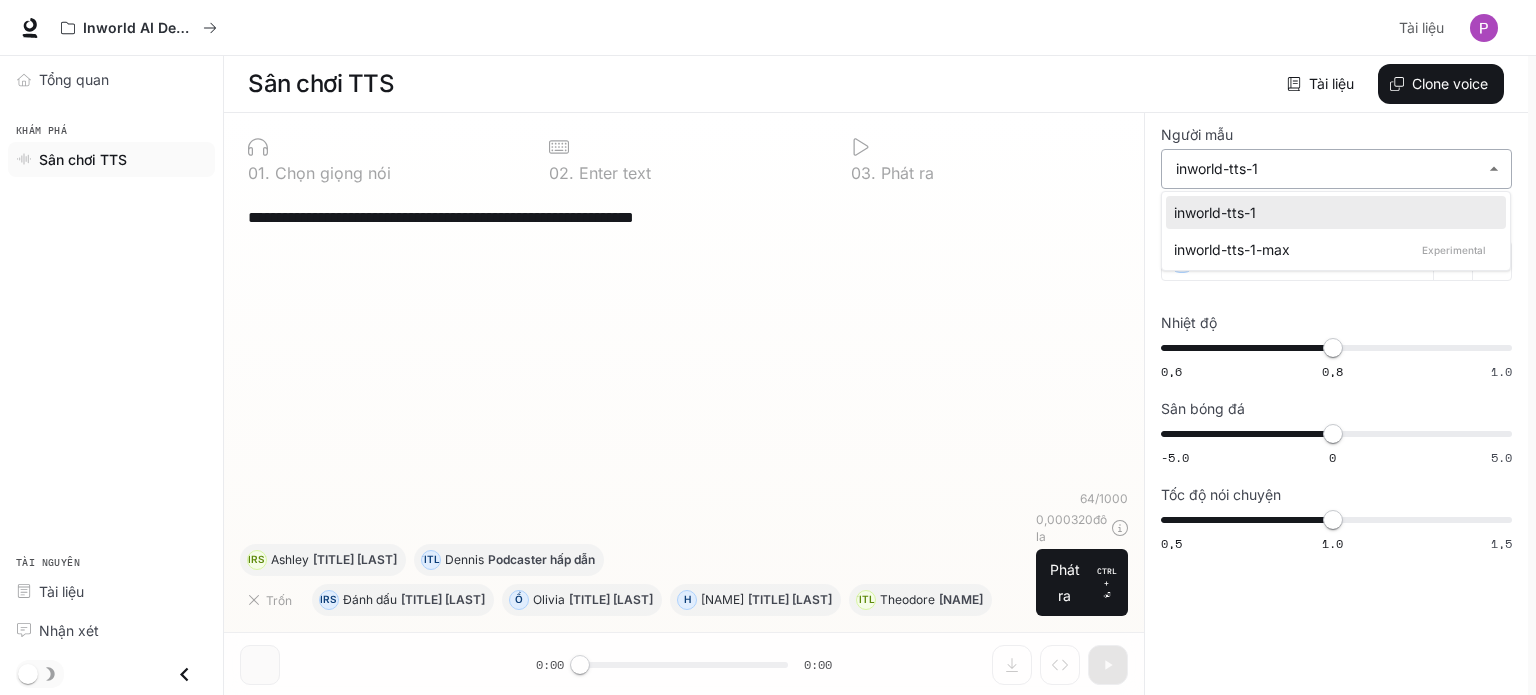 click on "**********" at bounding box center [768, 348] 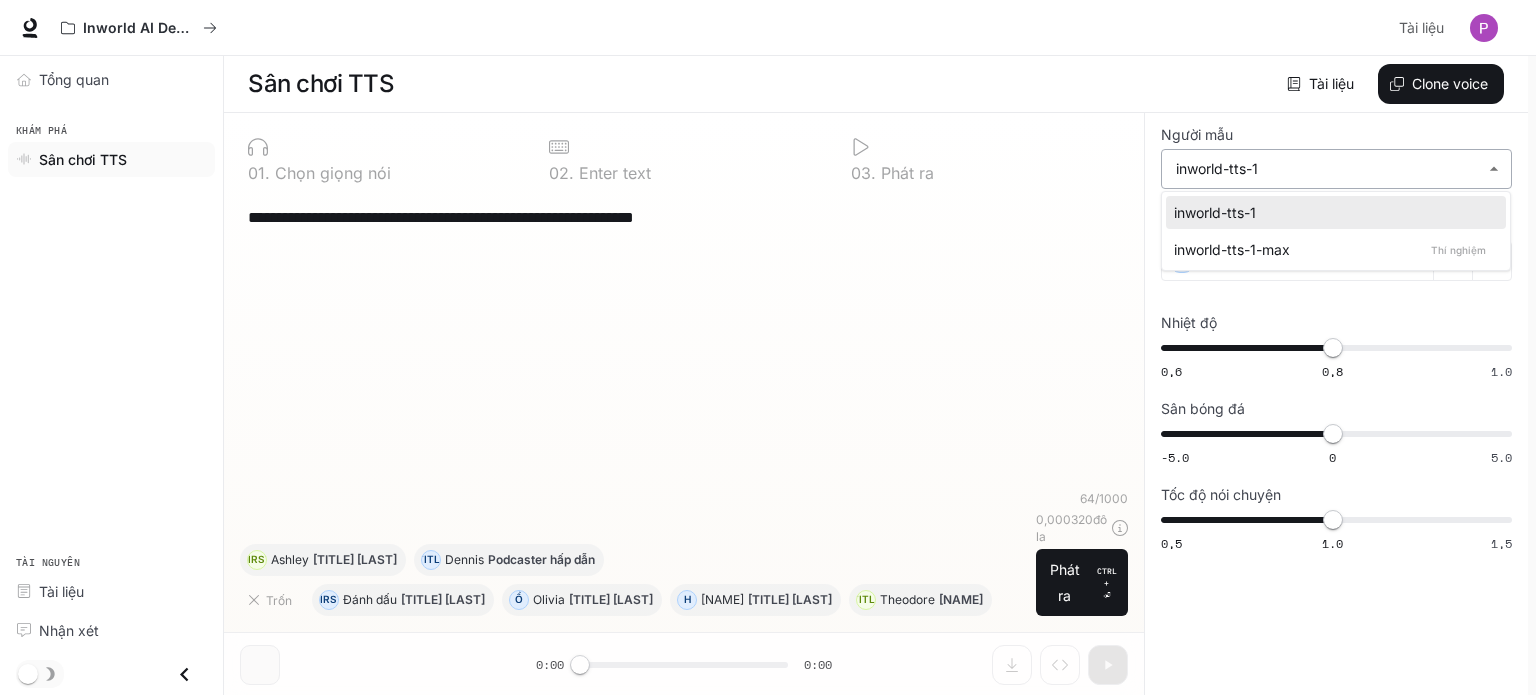 click at bounding box center (768, 347) 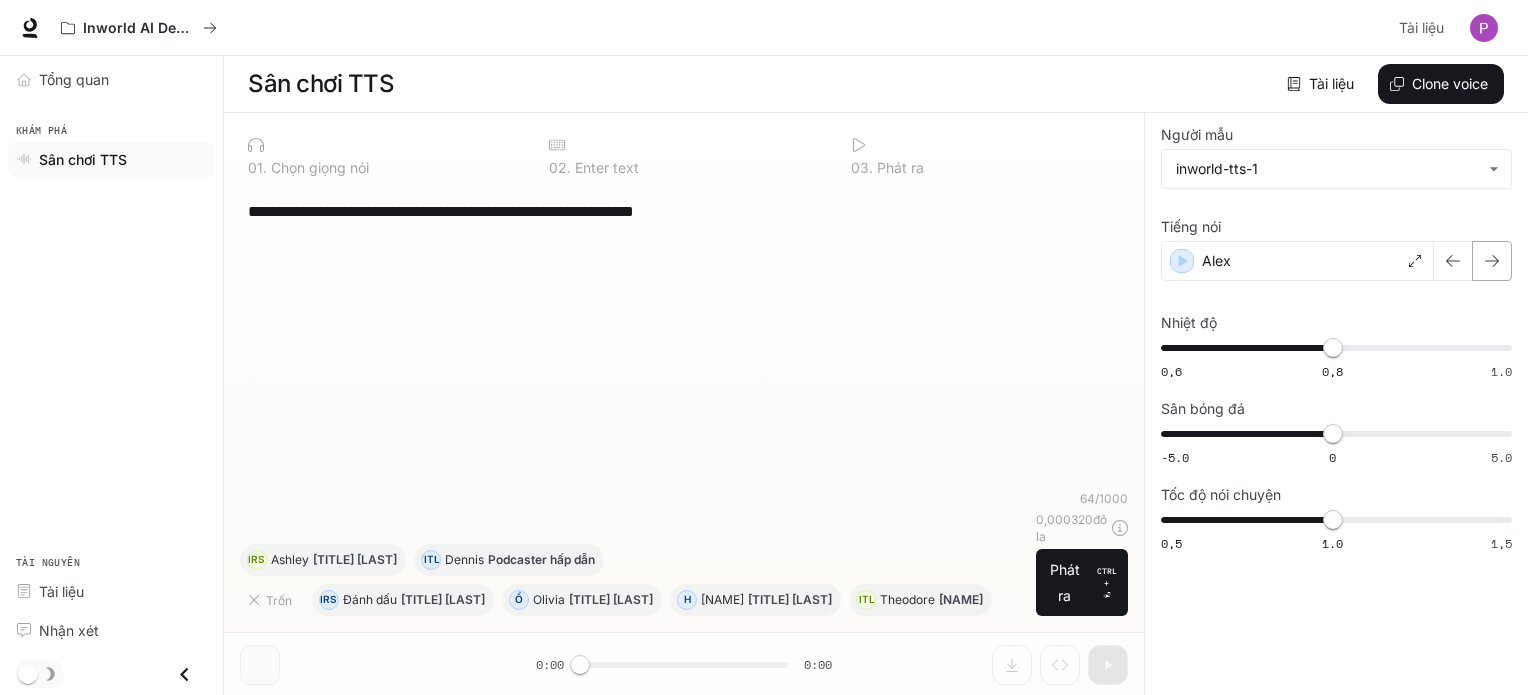 click at bounding box center (1492, 261) 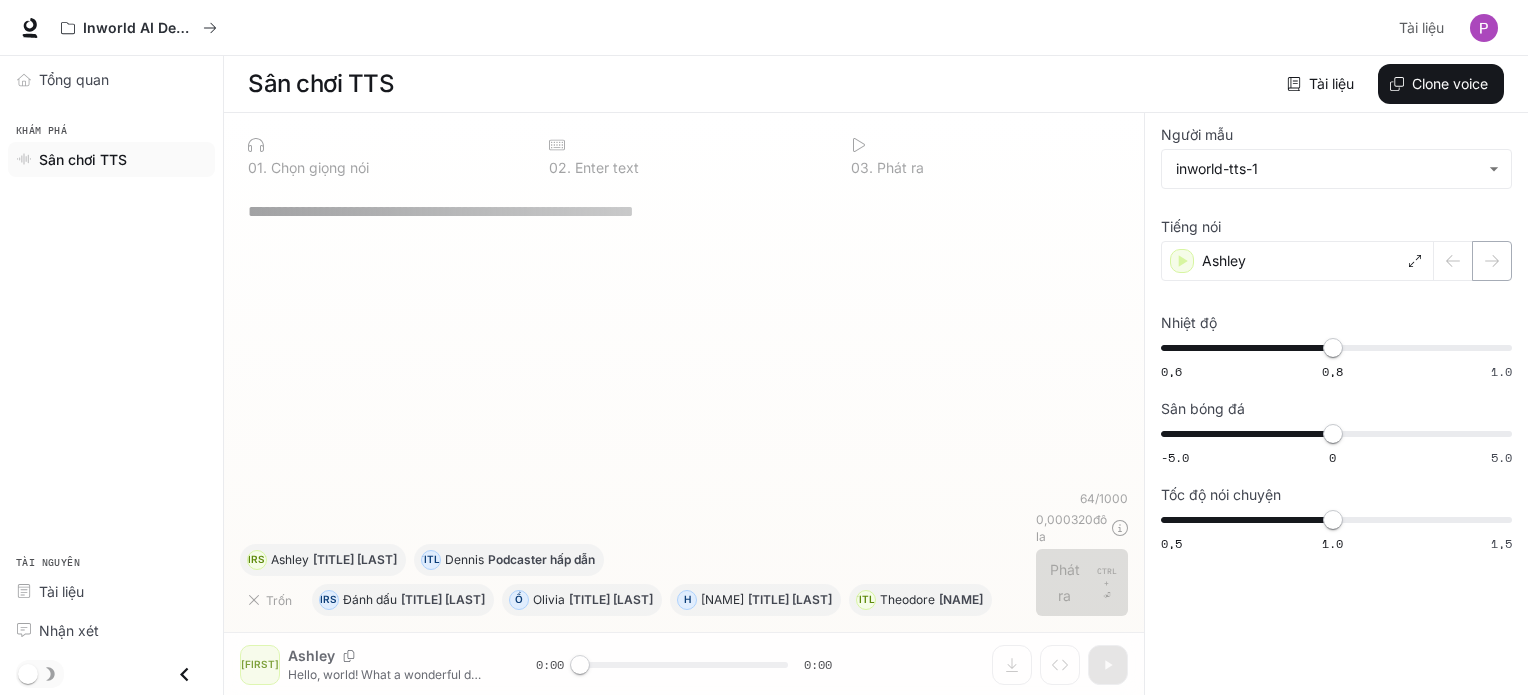 click at bounding box center [1473, 261] 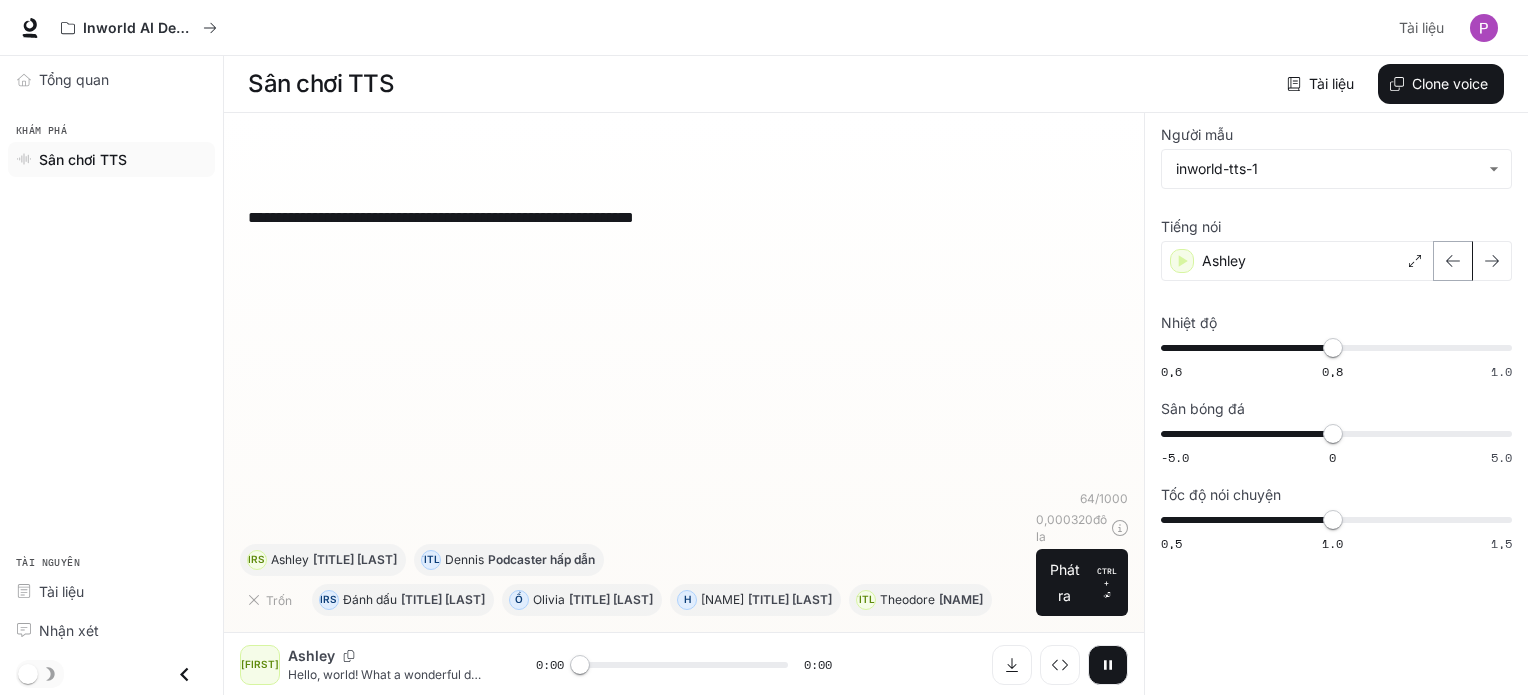 click 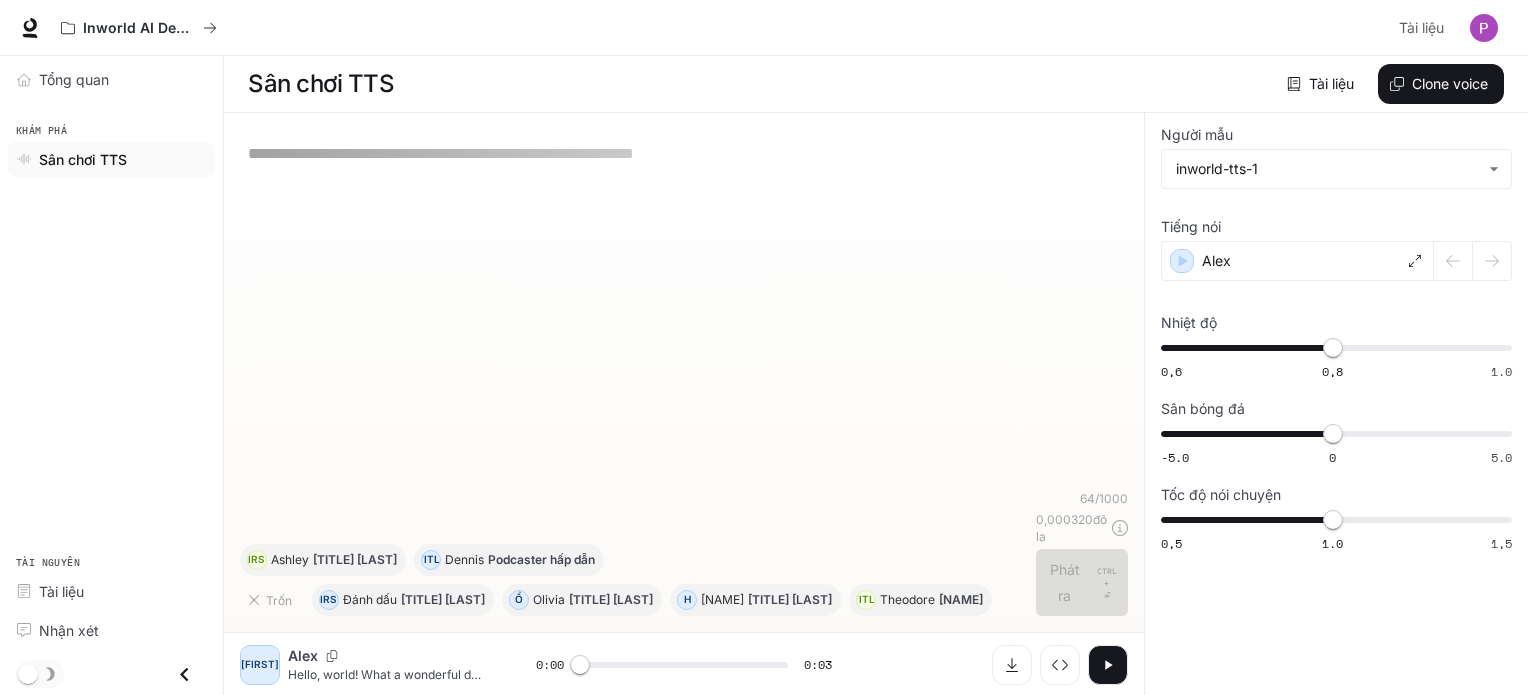 click at bounding box center [1473, 261] 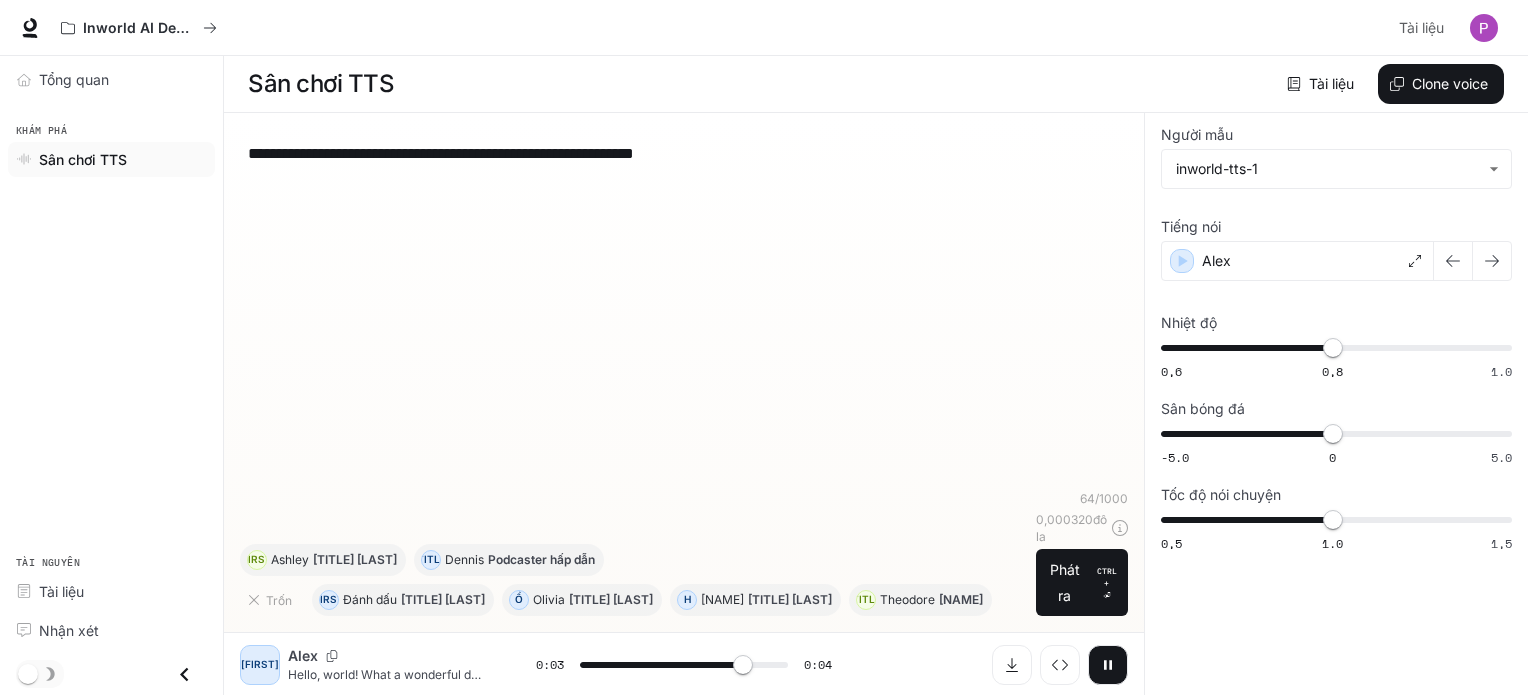 click at bounding box center (1492, 261) 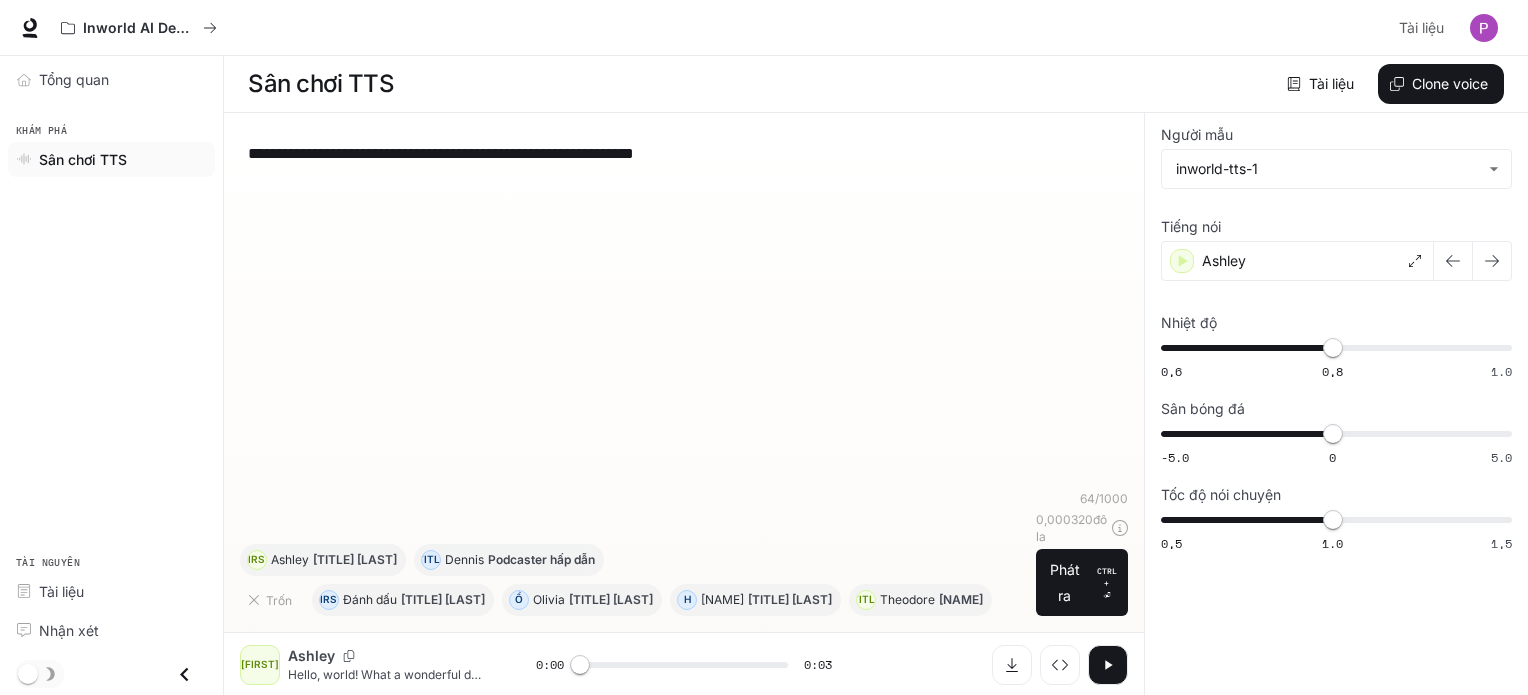 click 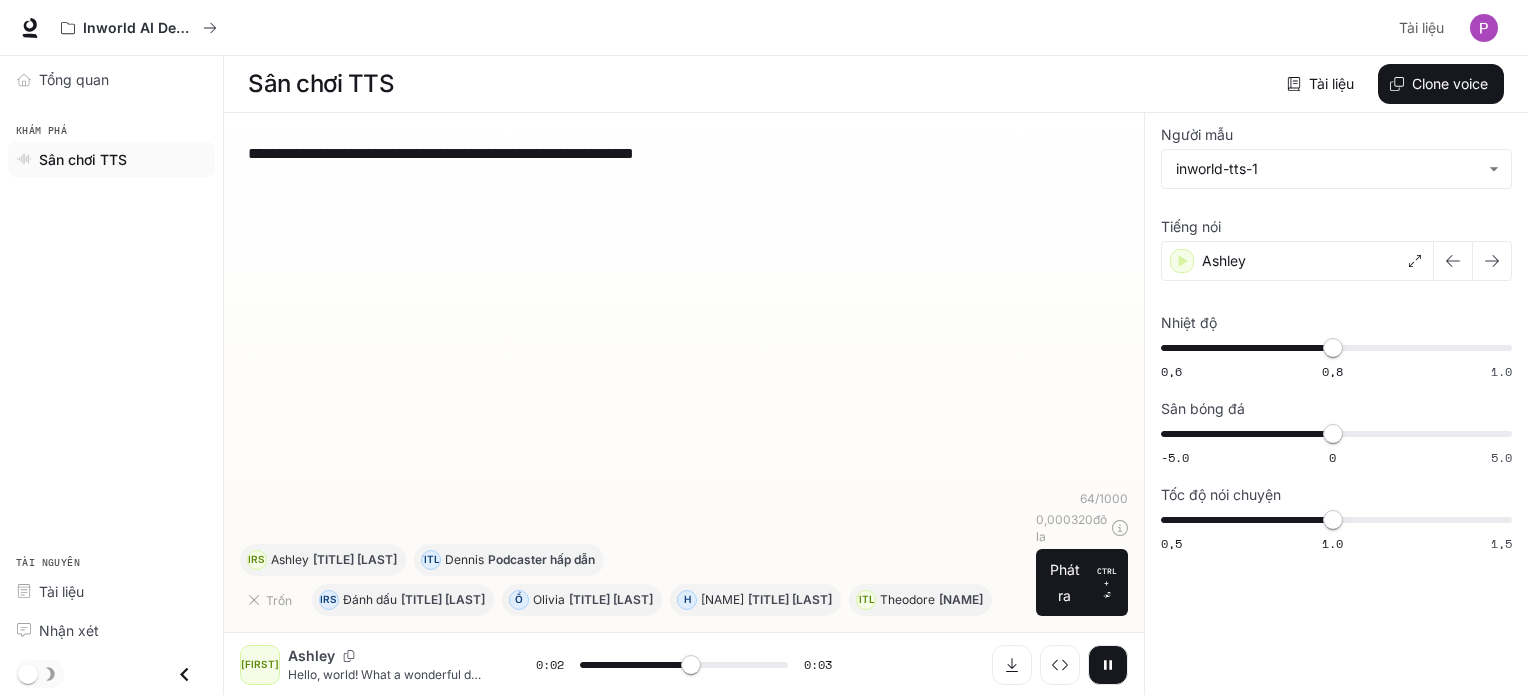 click on "Sân chơi TTS" at bounding box center [321, 84] 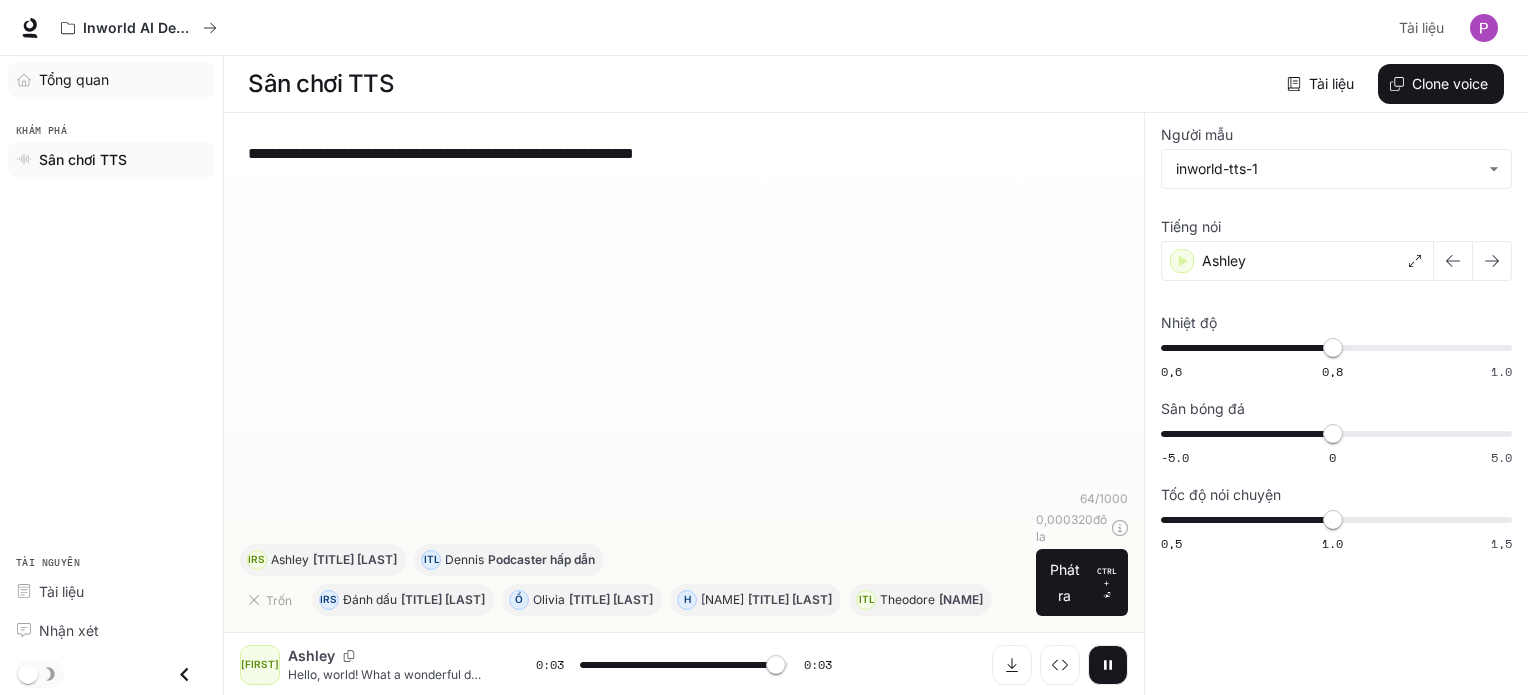 type on "*" 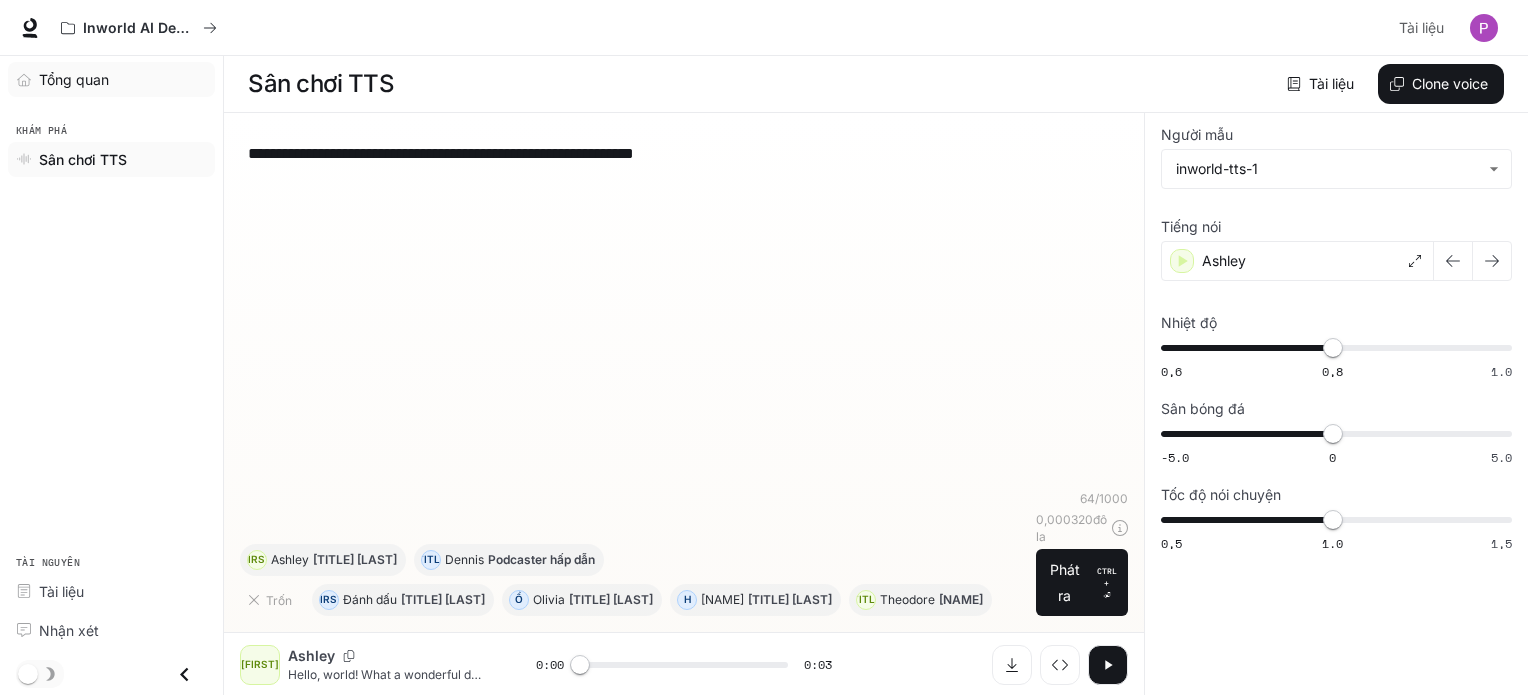 click at bounding box center (28, 80) 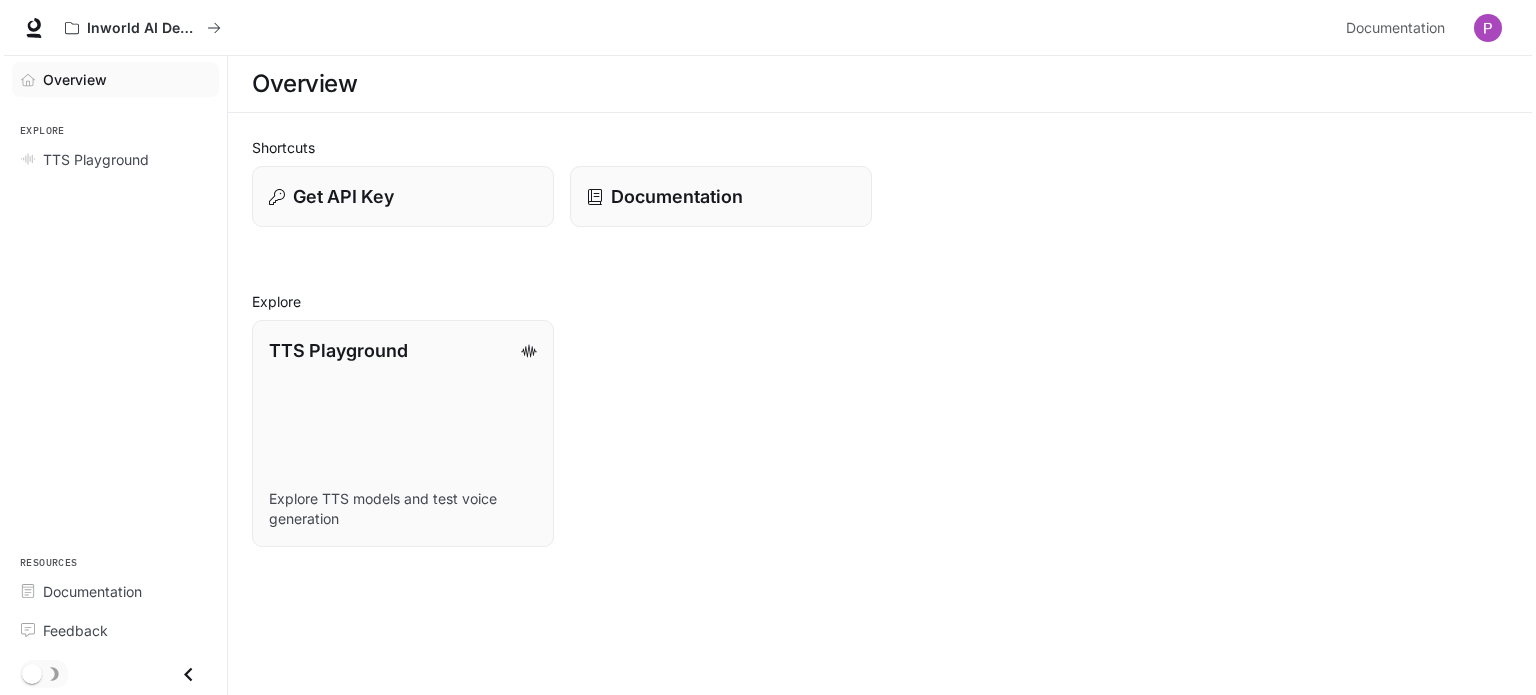 scroll, scrollTop: 0, scrollLeft: 0, axis: both 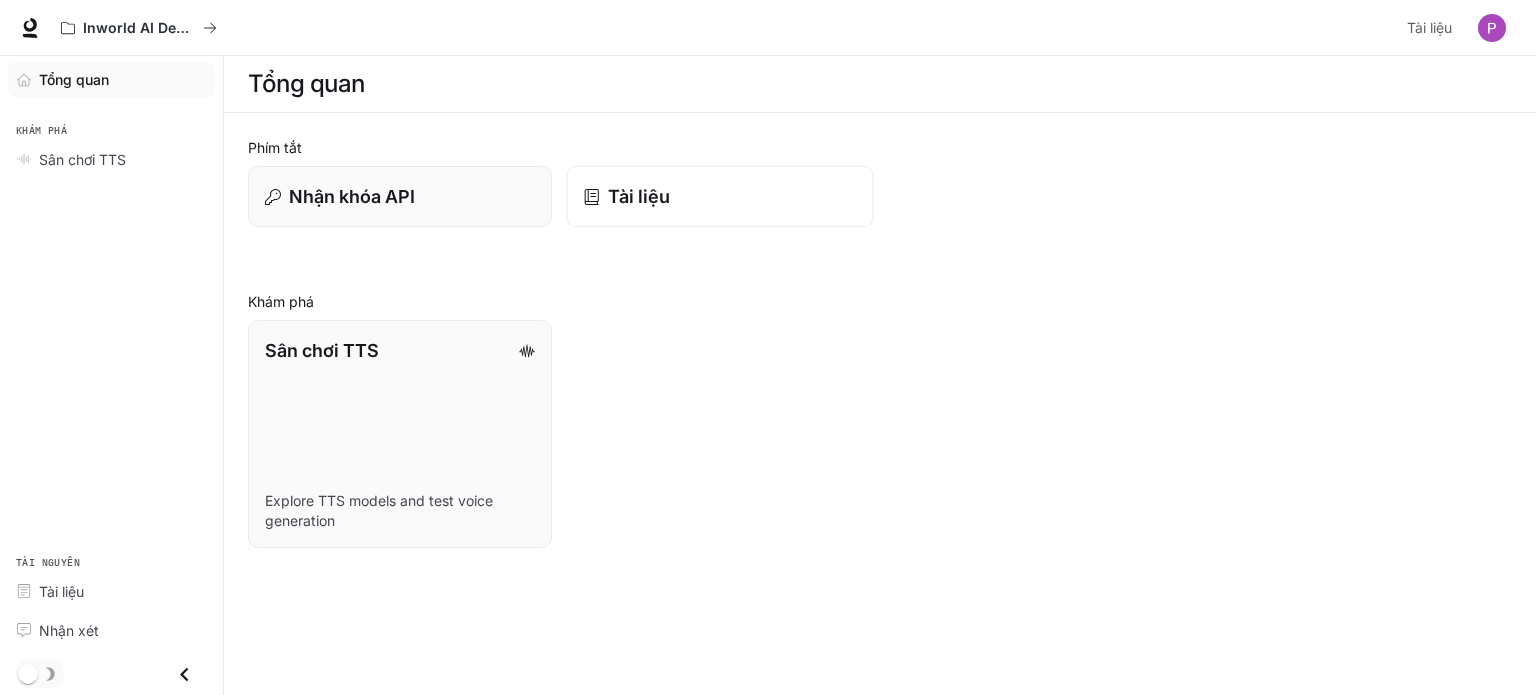 click on "Tài liệu" at bounding box center (639, 196) 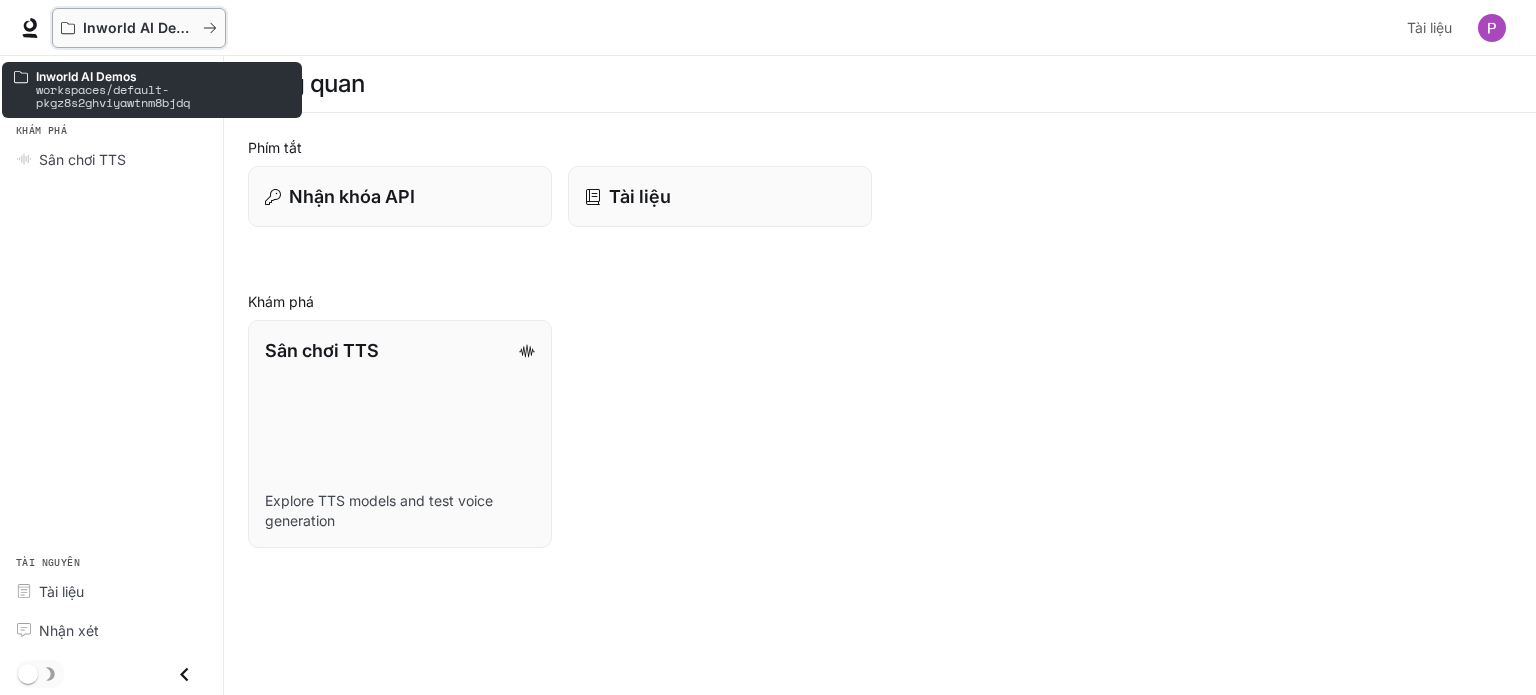 click on "Inworld AI Demos" at bounding box center (139, 28) 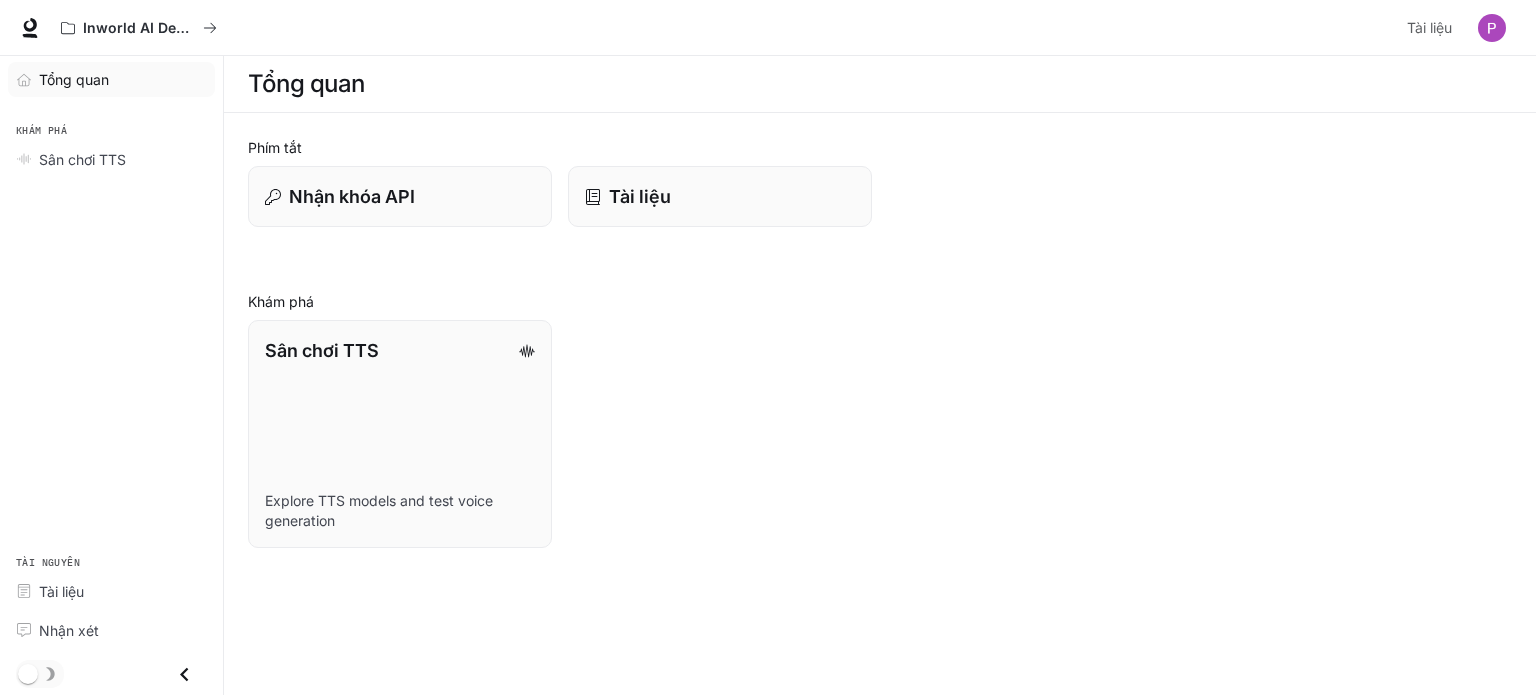 click on "Tổng quan" at bounding box center [74, 79] 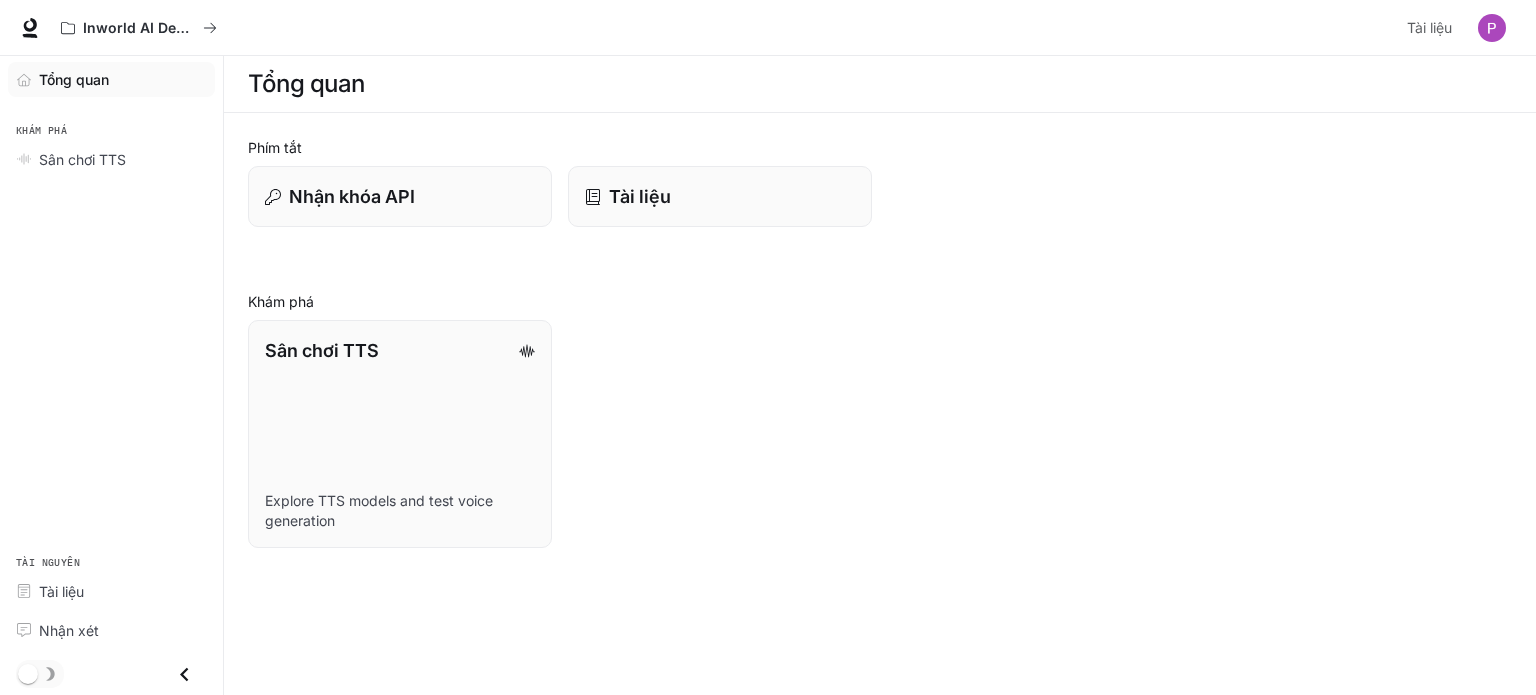 click on "Tổng quan" at bounding box center (880, 84) 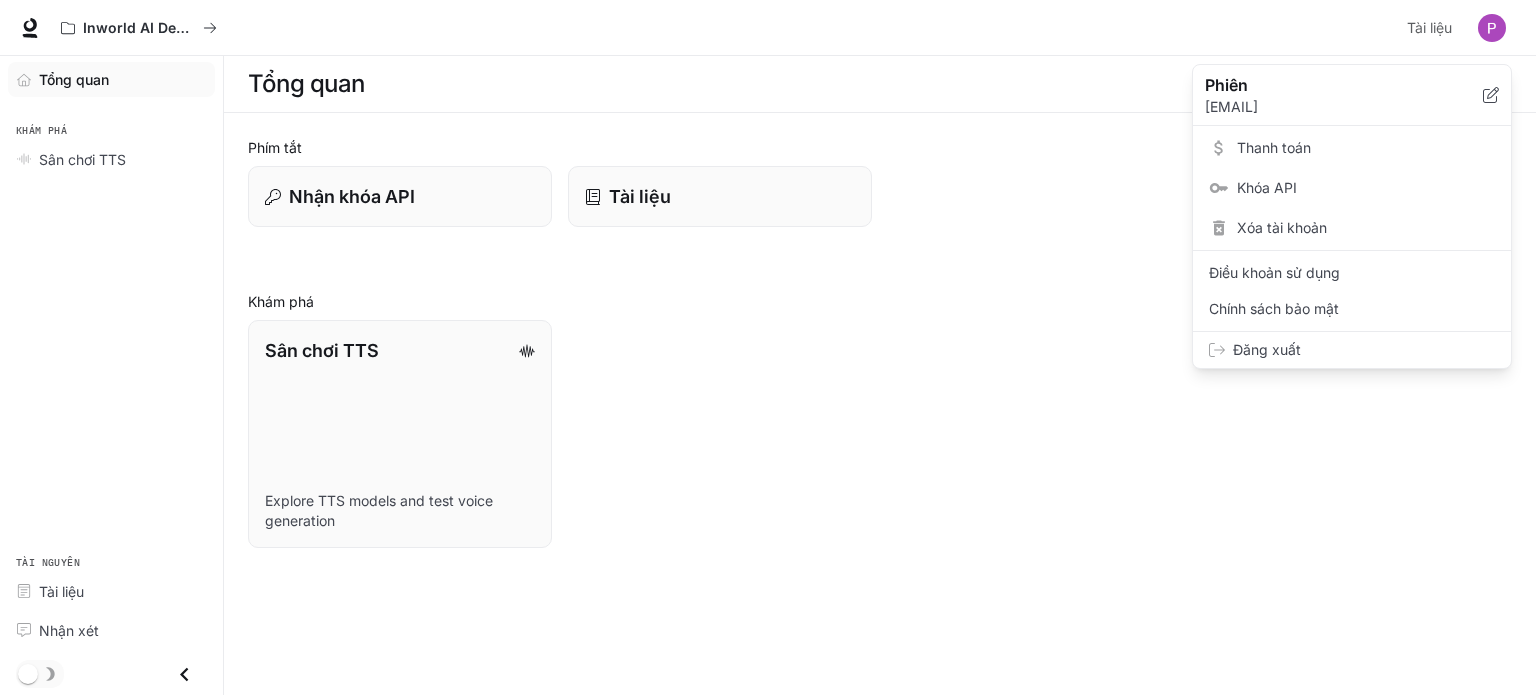 click on "Đăng xuất" at bounding box center (1364, 350) 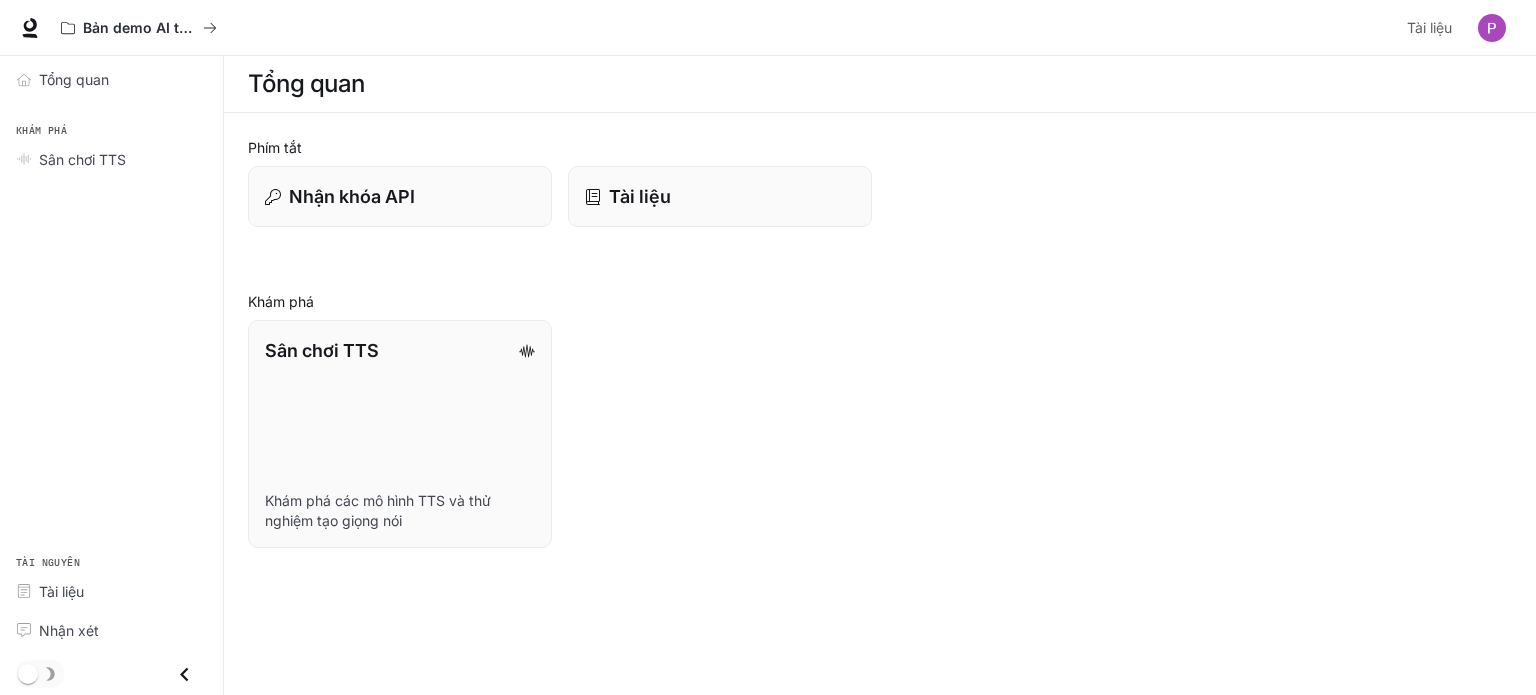 scroll, scrollTop: 0, scrollLeft: 0, axis: both 